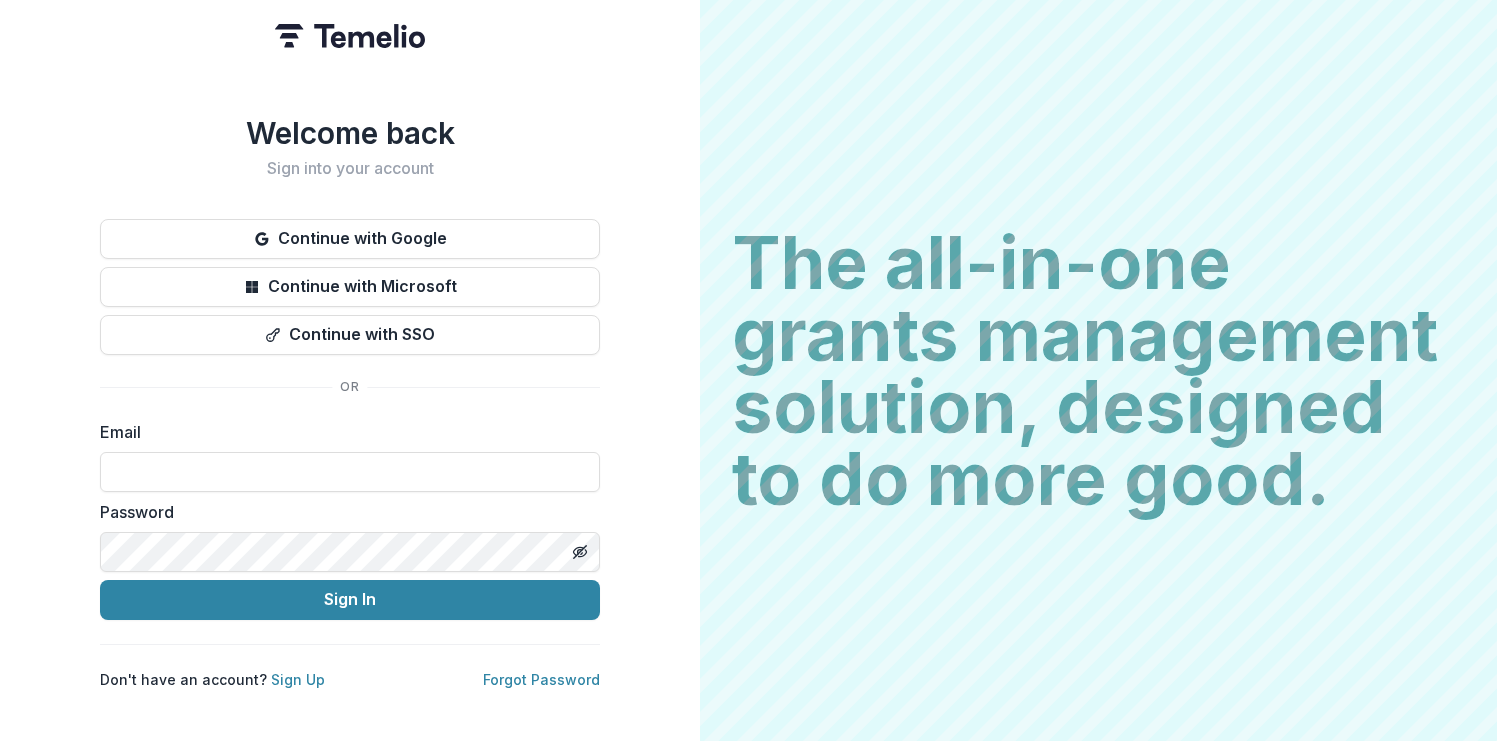 scroll, scrollTop: 0, scrollLeft: 0, axis: both 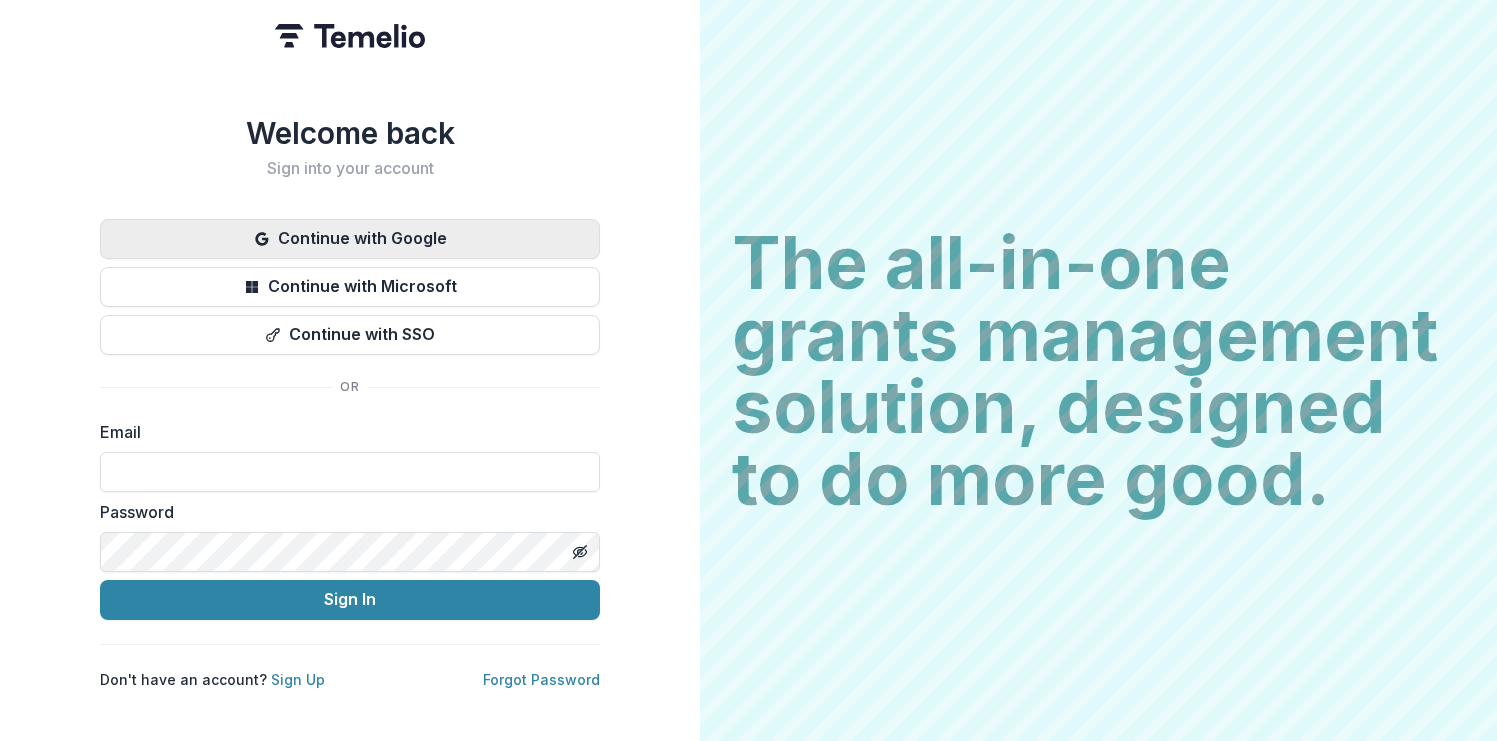 click on "Continue with Google" at bounding box center [350, 239] 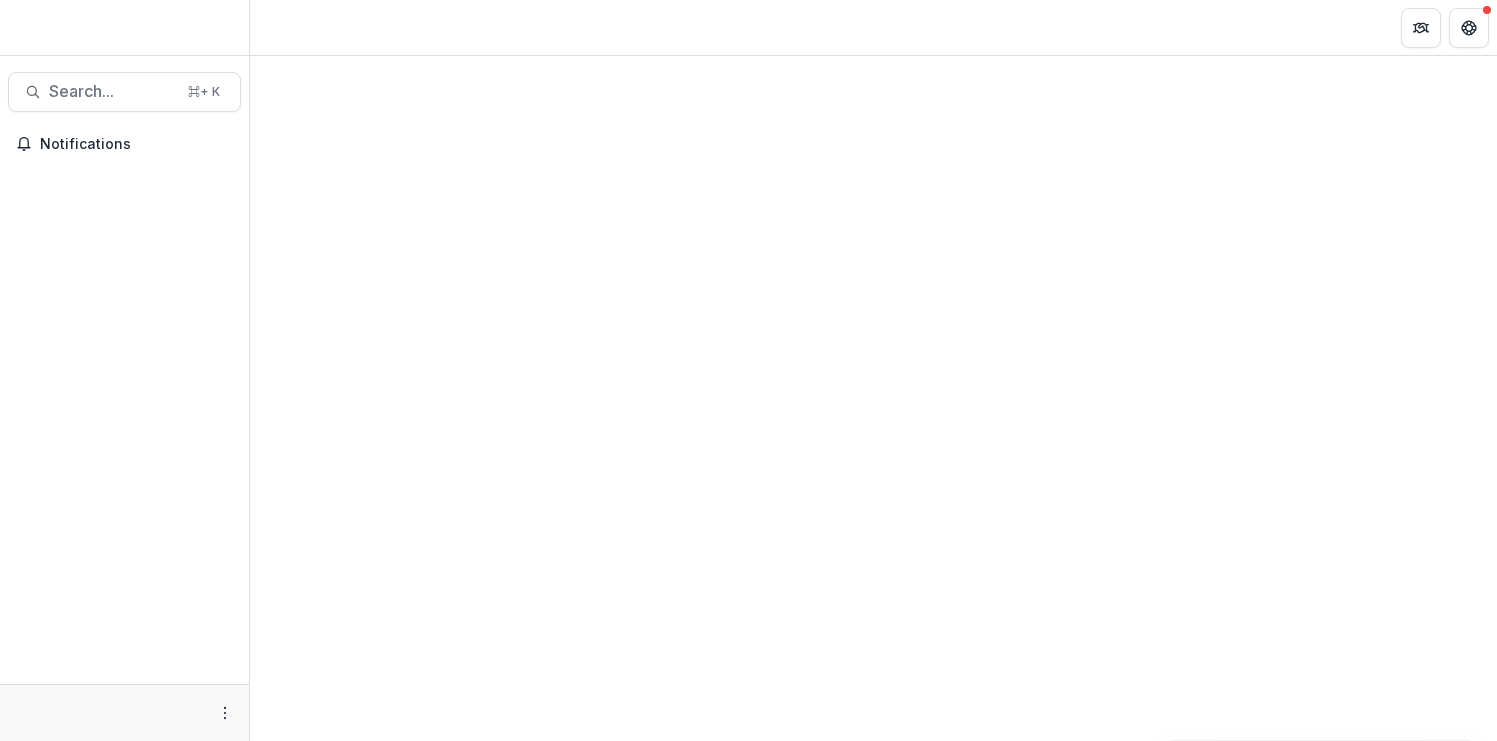 scroll, scrollTop: 0, scrollLeft: 0, axis: both 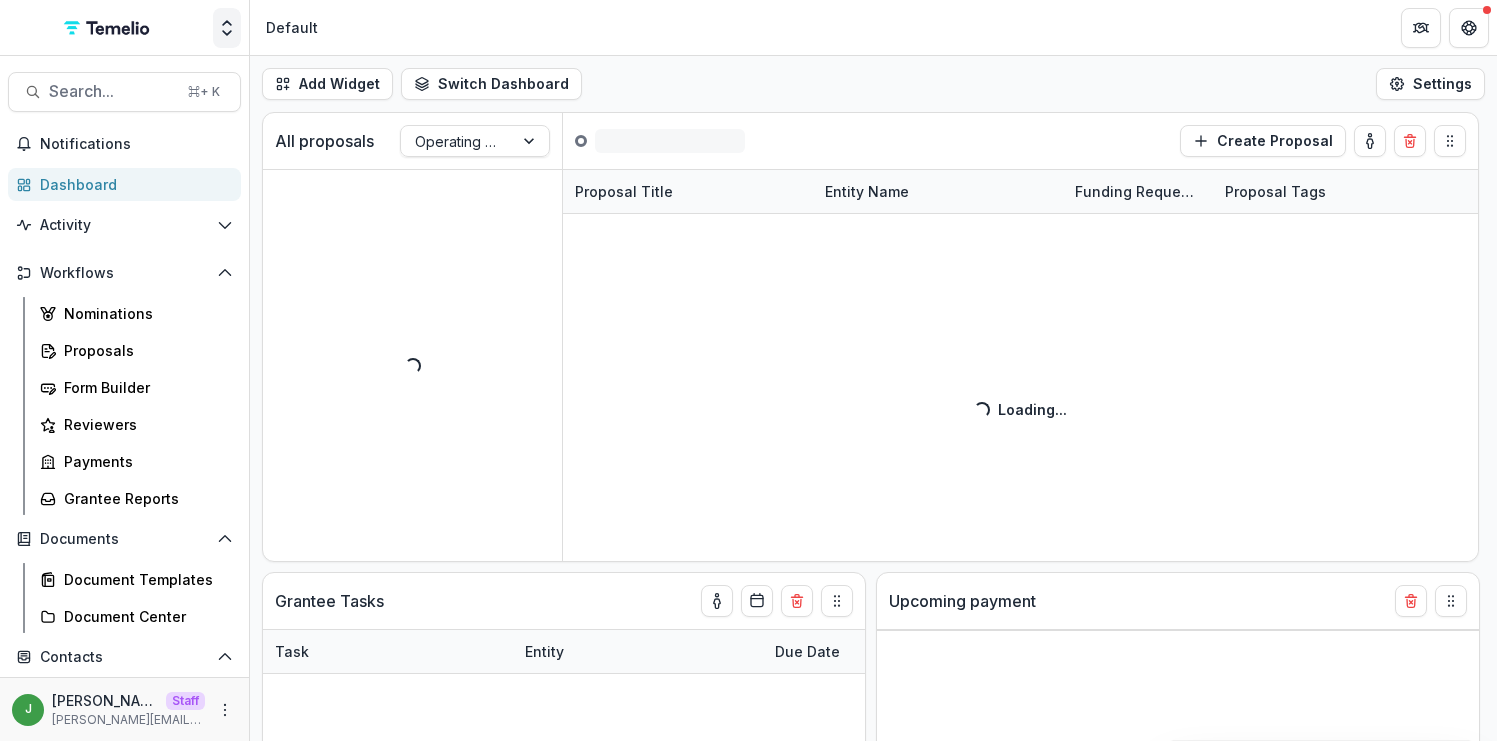 click 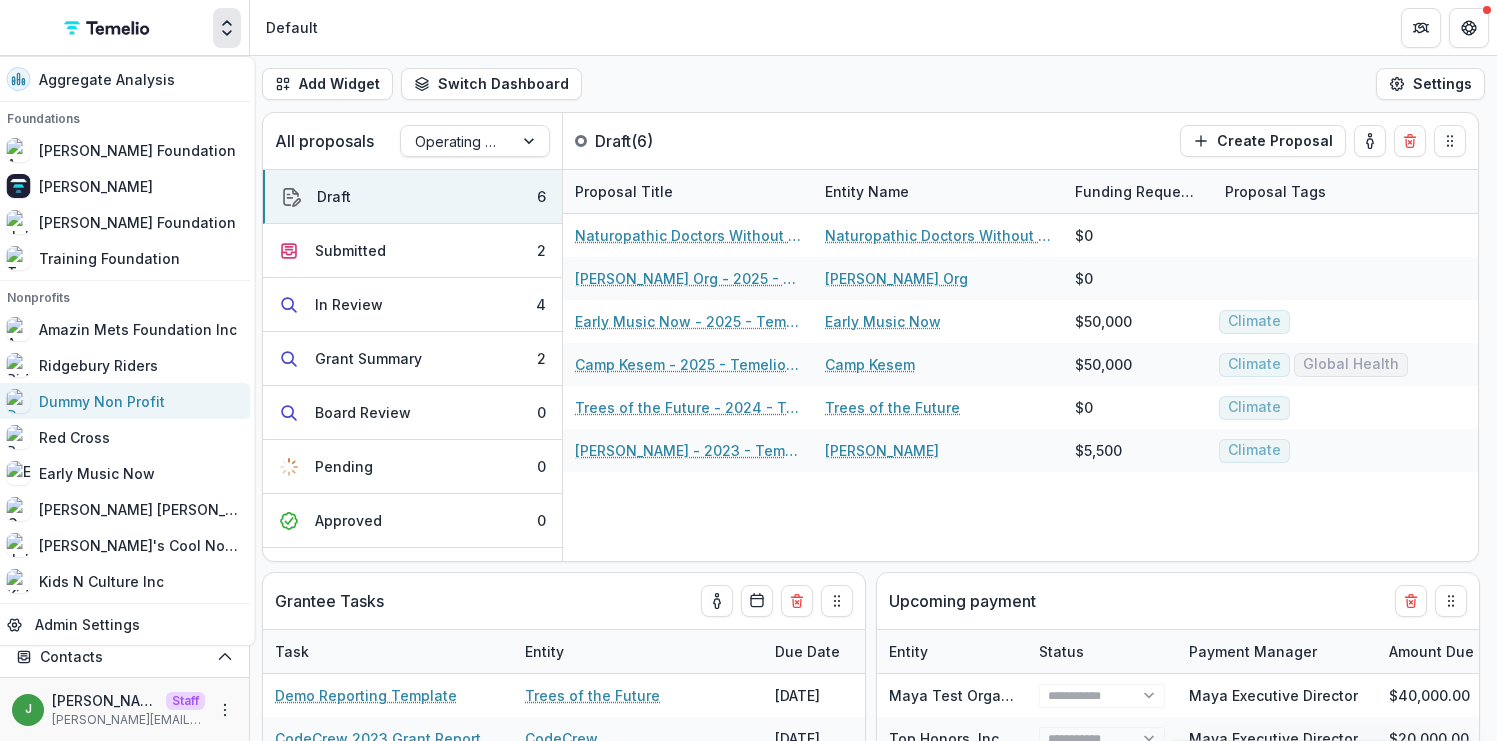 click on "Dummy Non Profit" at bounding box center (102, 401) 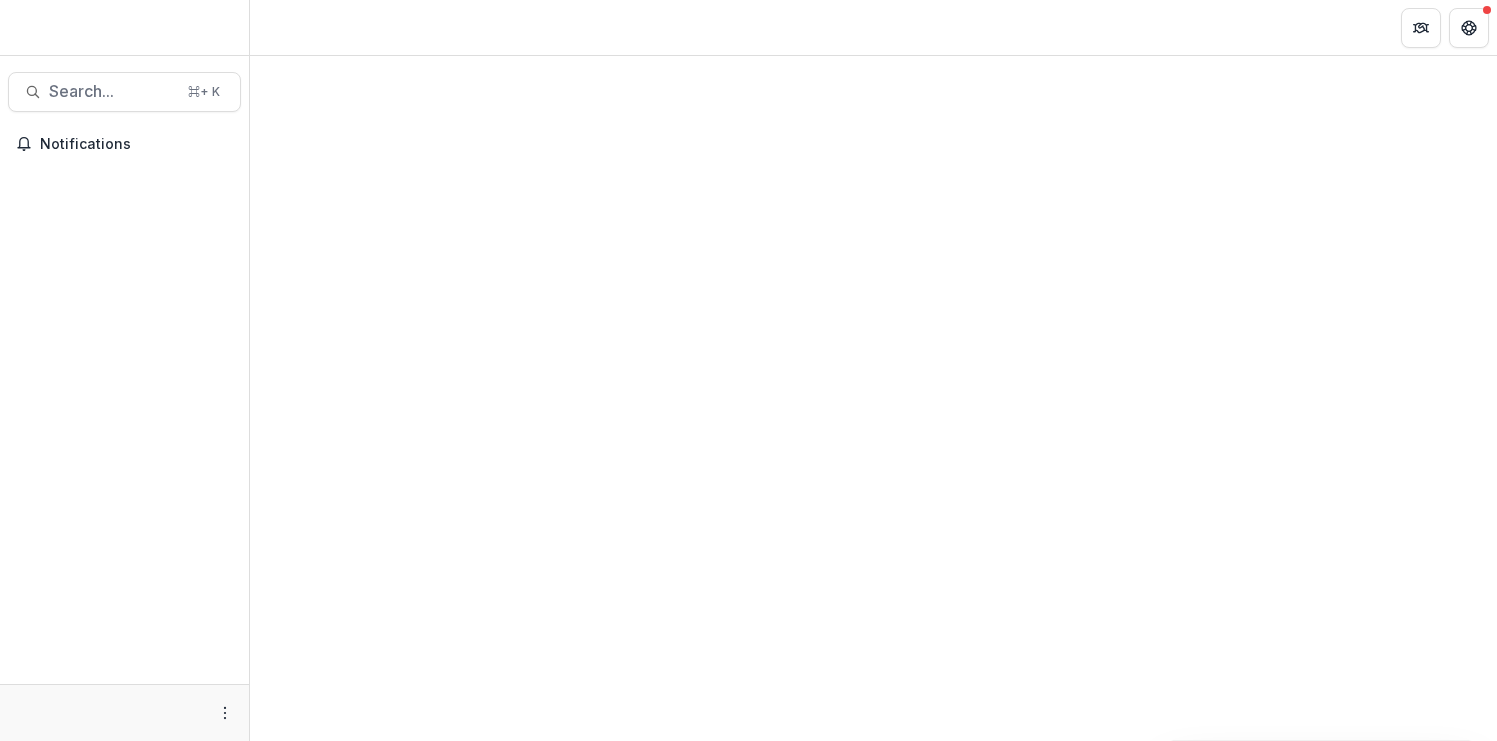 scroll, scrollTop: 0, scrollLeft: 0, axis: both 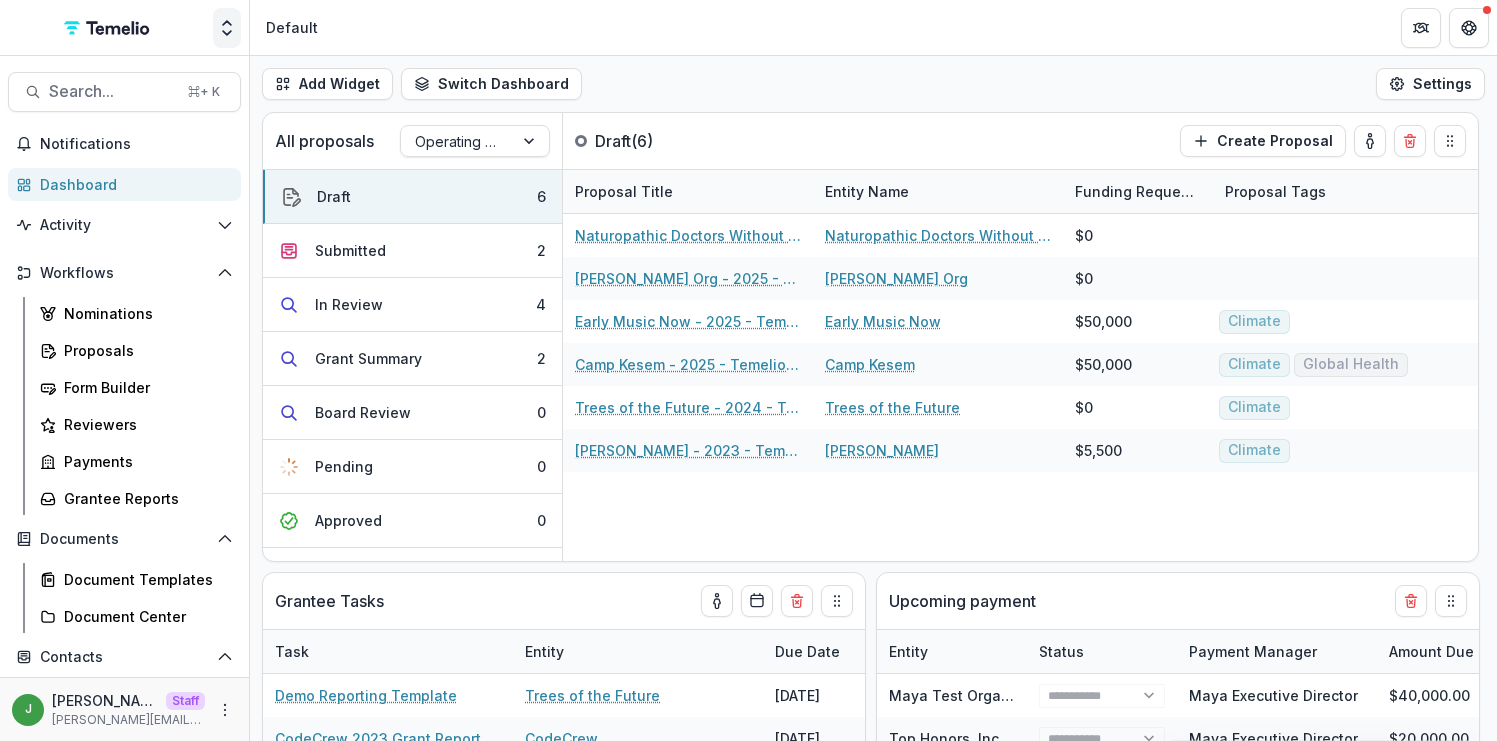 click 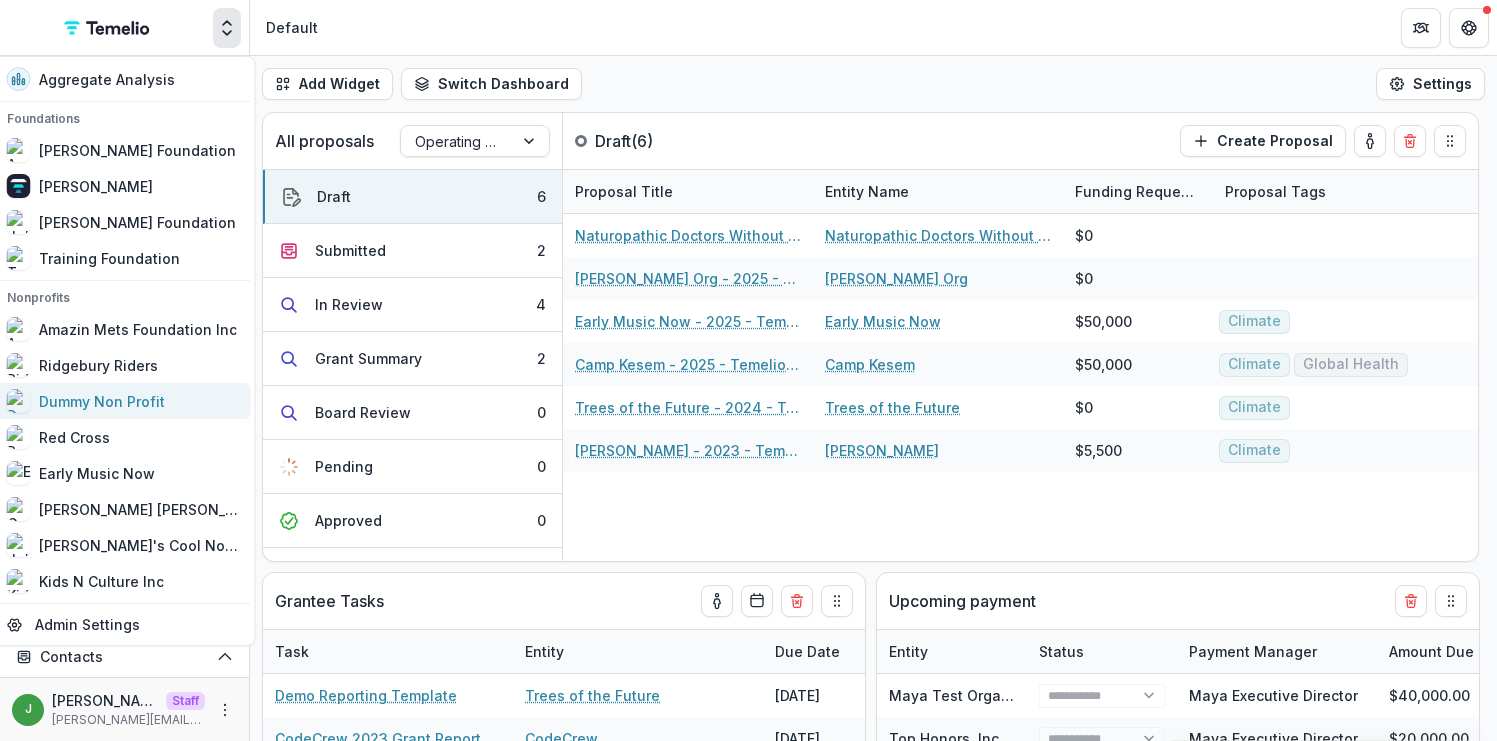 click on "Dummy Non Profit" at bounding box center (102, 401) 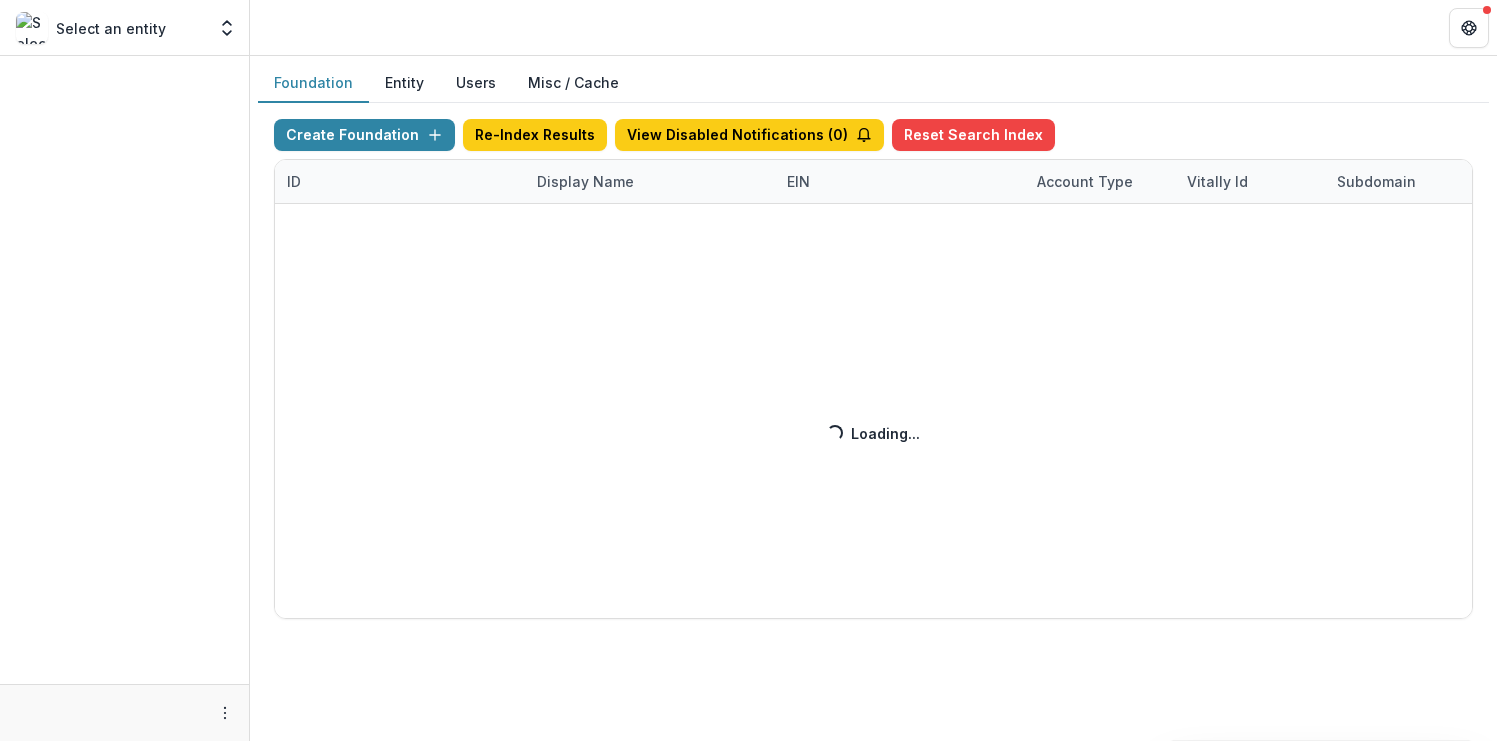 scroll, scrollTop: 0, scrollLeft: 0, axis: both 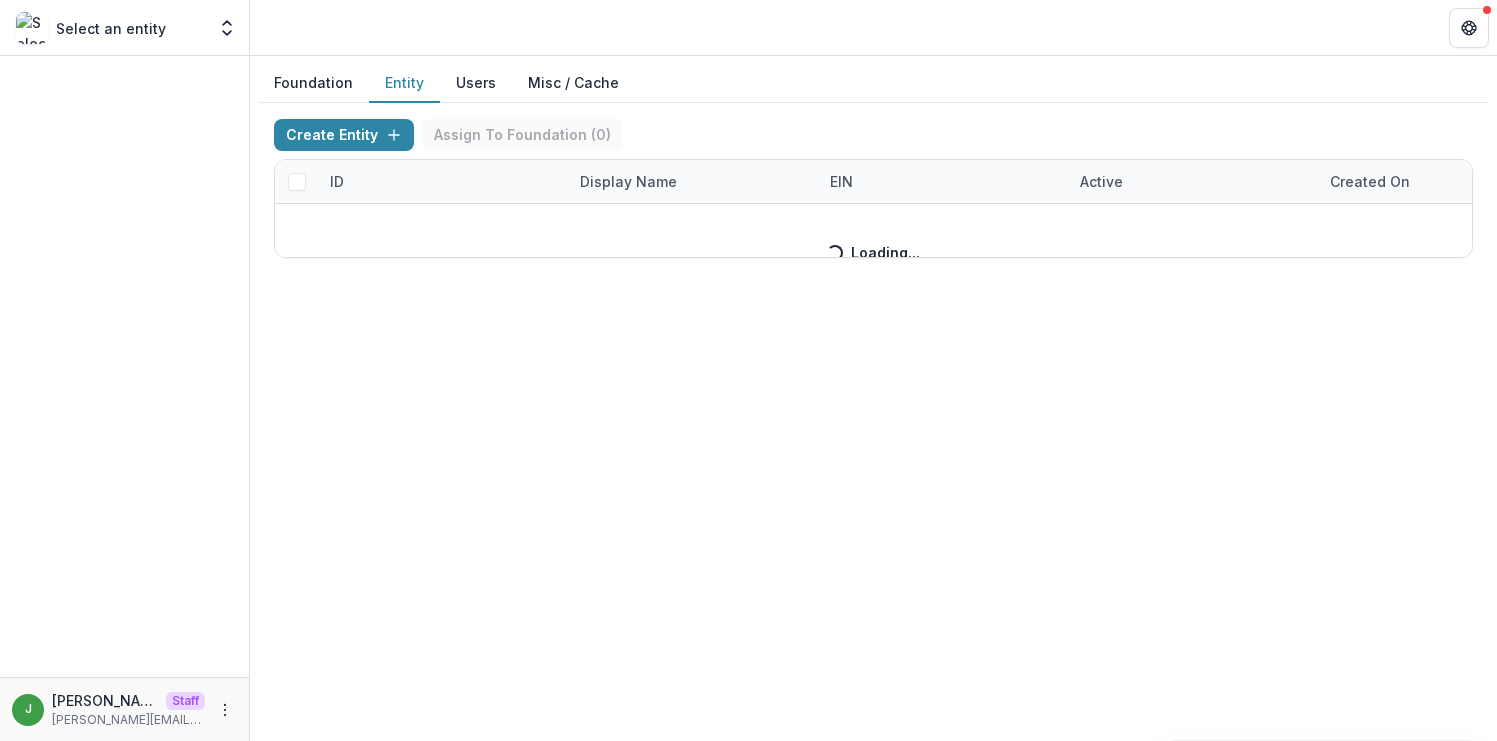 click on "Entity" at bounding box center (404, 83) 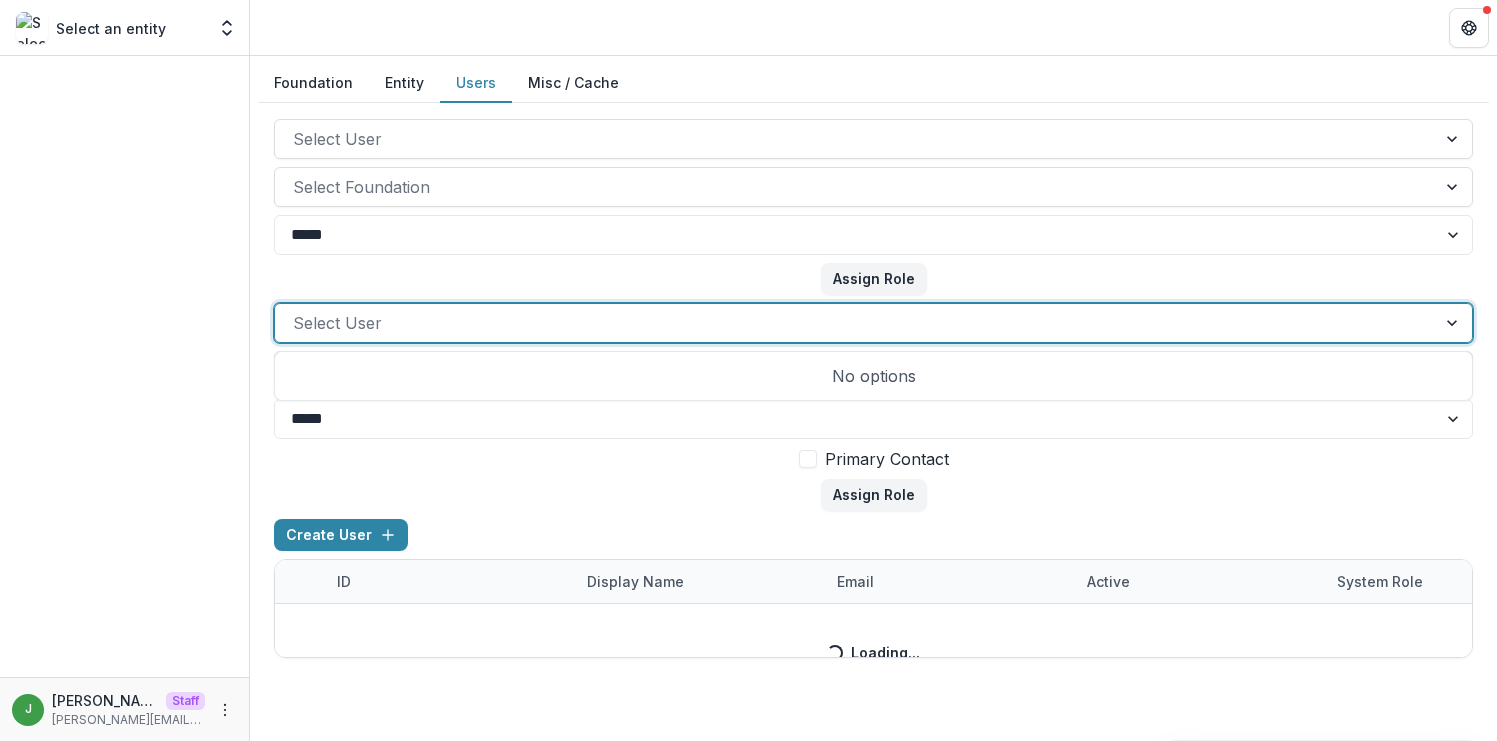 click at bounding box center [855, 323] 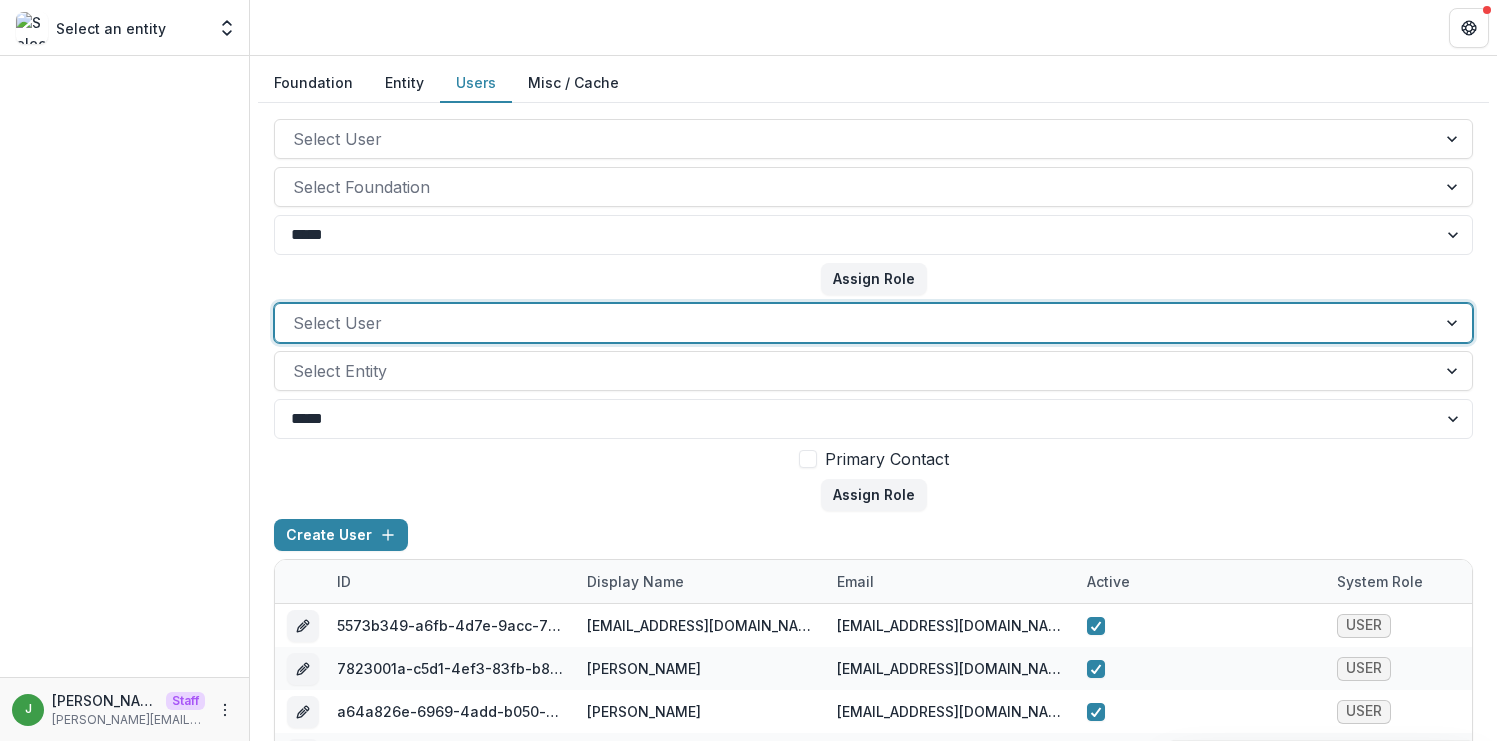 click at bounding box center (855, 323) 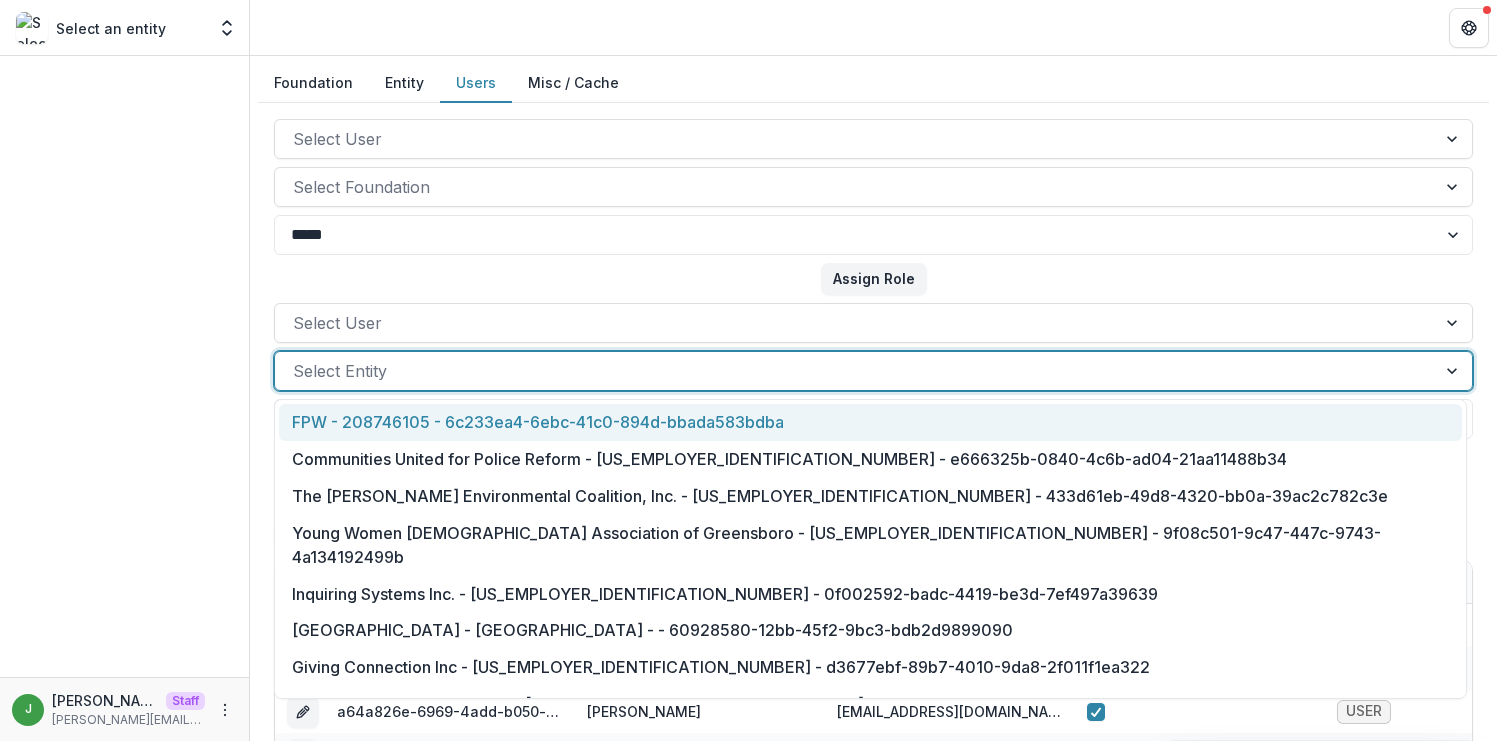 click at bounding box center [855, 371] 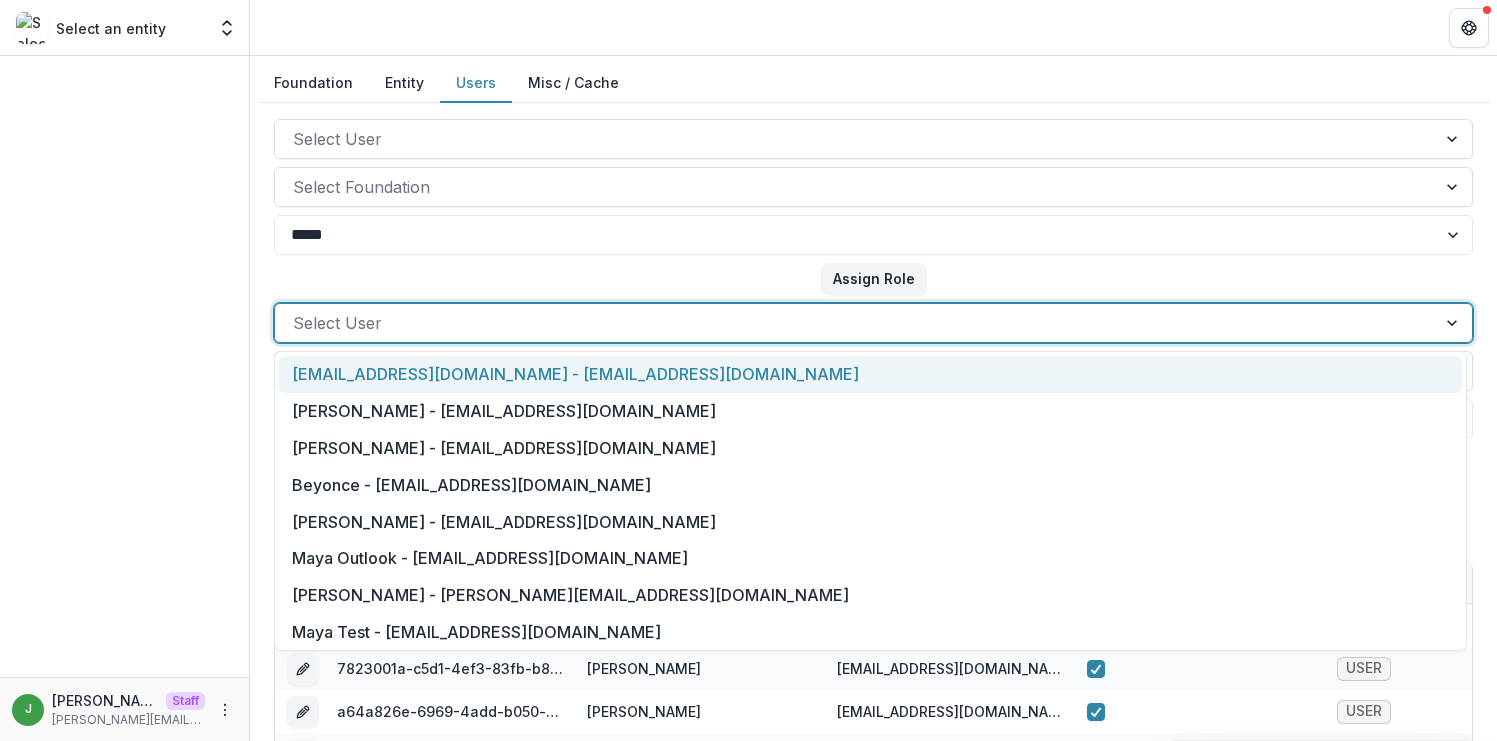 click at bounding box center (855, 323) 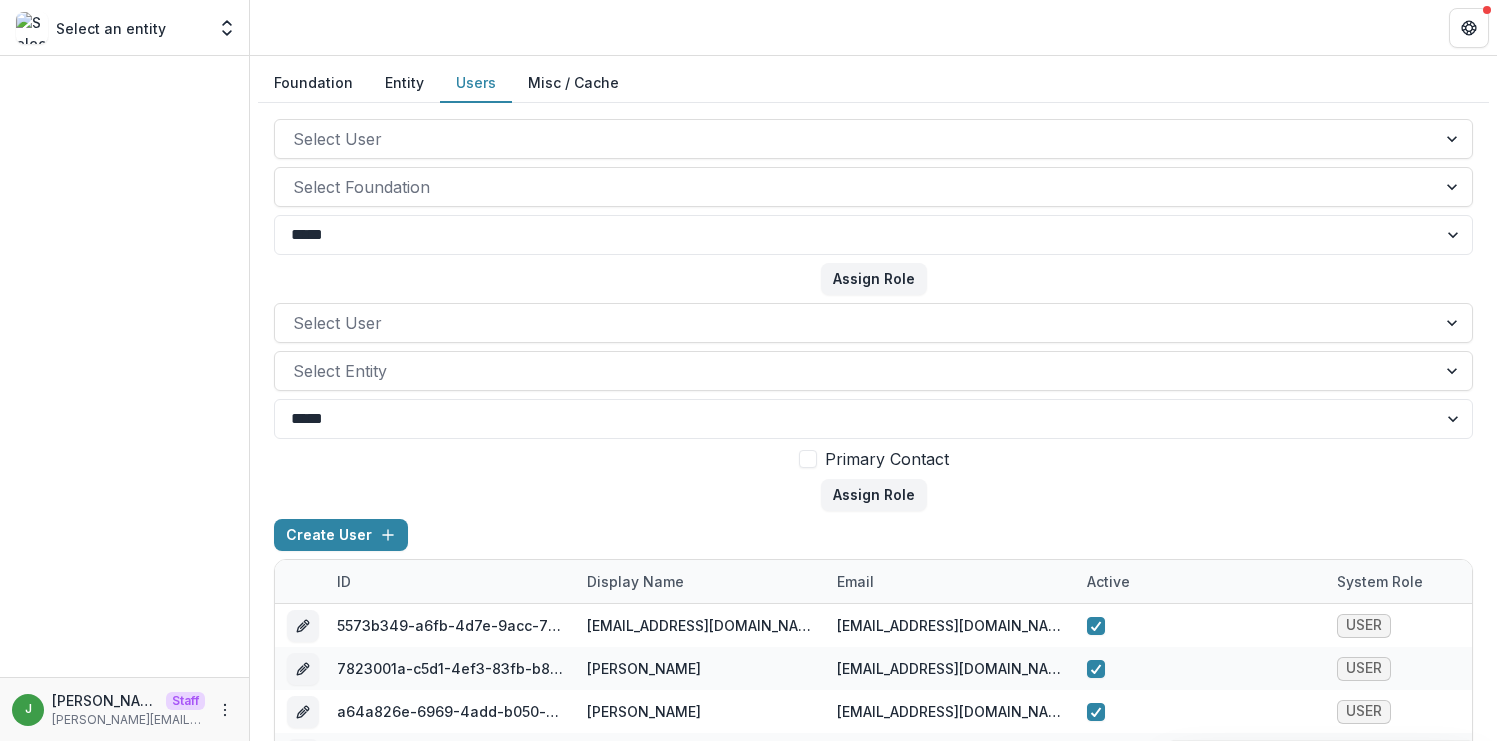 click at bounding box center [124, 366] 